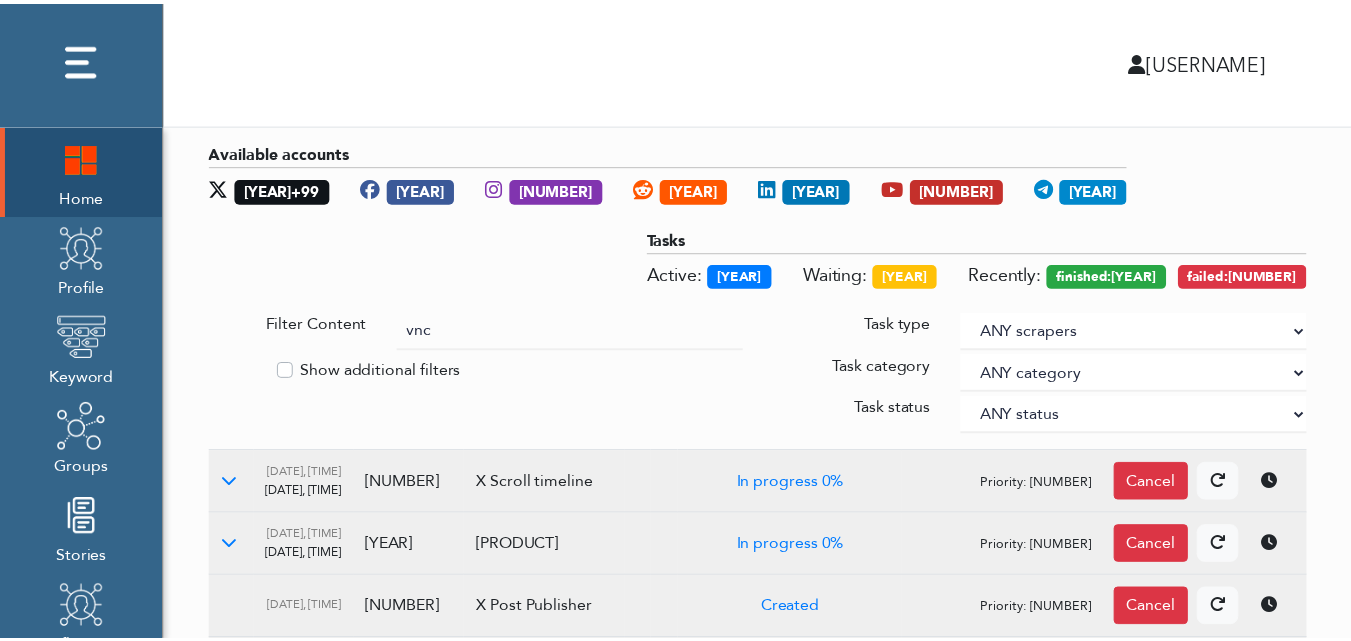 scroll, scrollTop: 0, scrollLeft: 0, axis: both 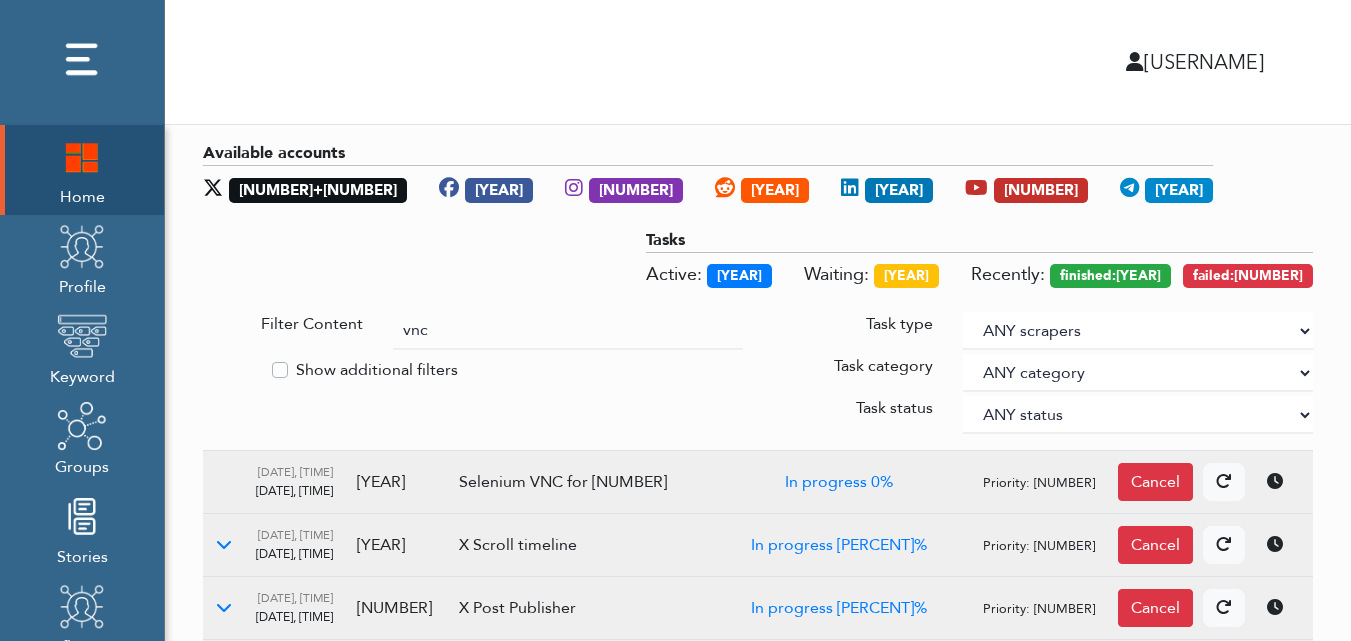 click on "vnc" at bounding box center [568, 331] 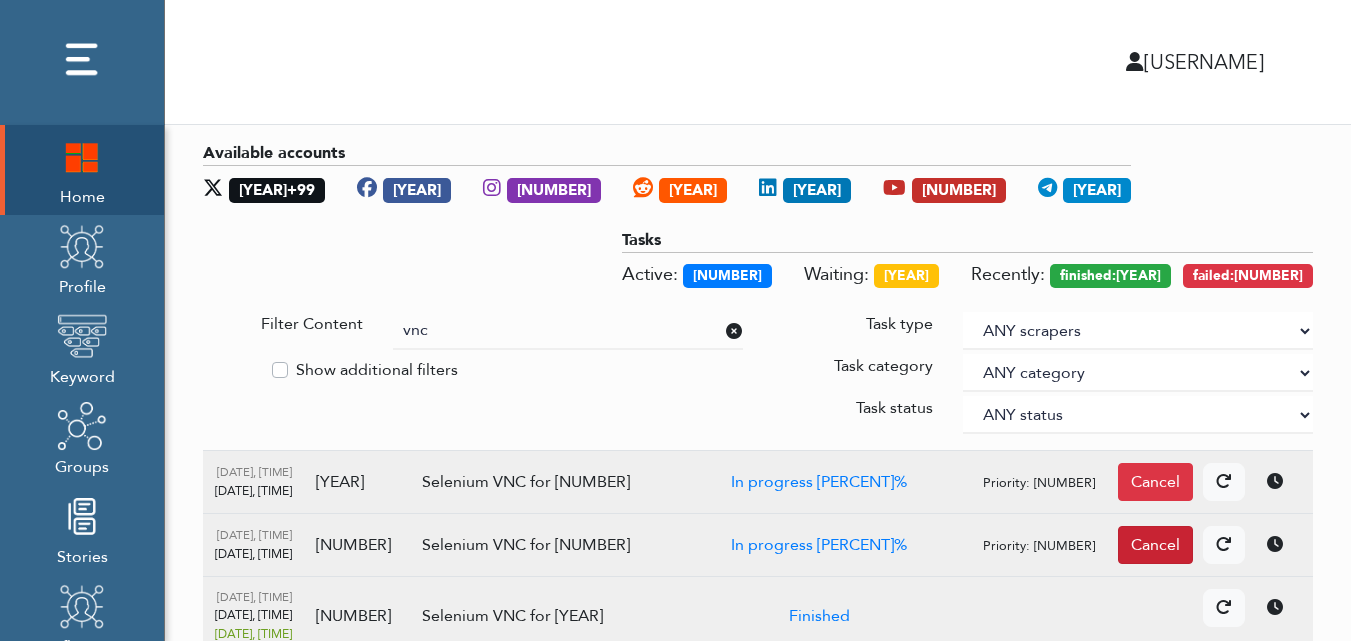 click on "Cancel" at bounding box center (1155, 482) 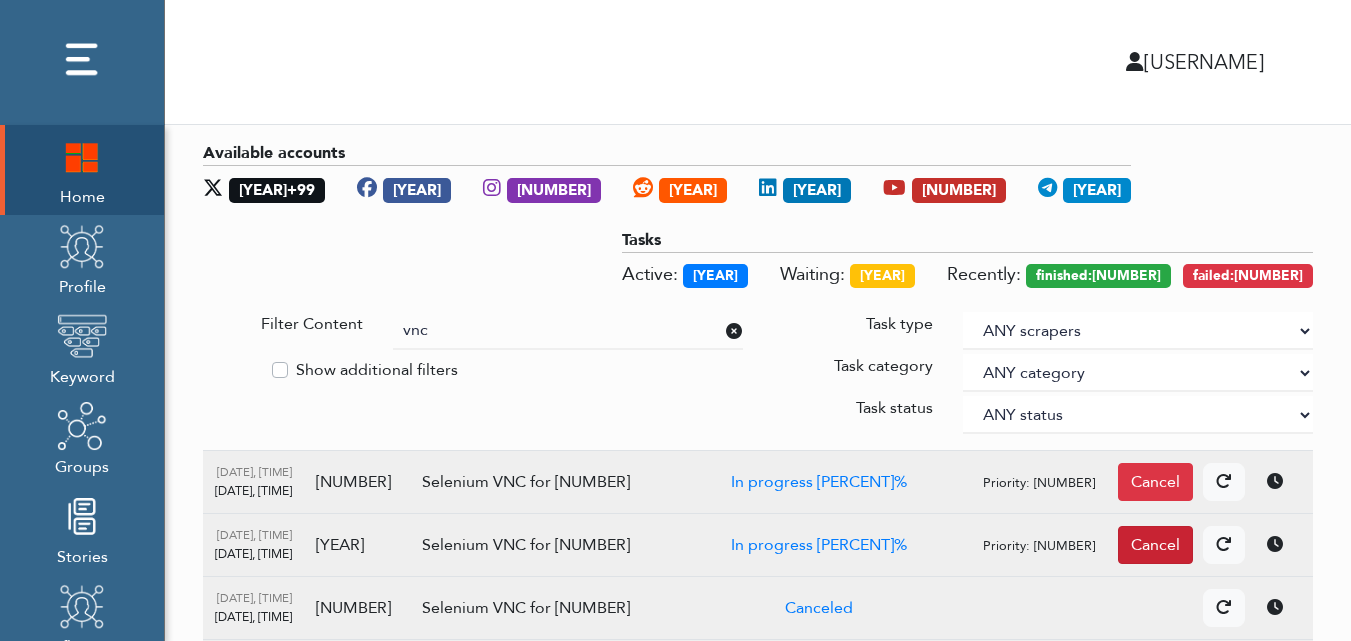 click on "Cancel" at bounding box center [1155, 482] 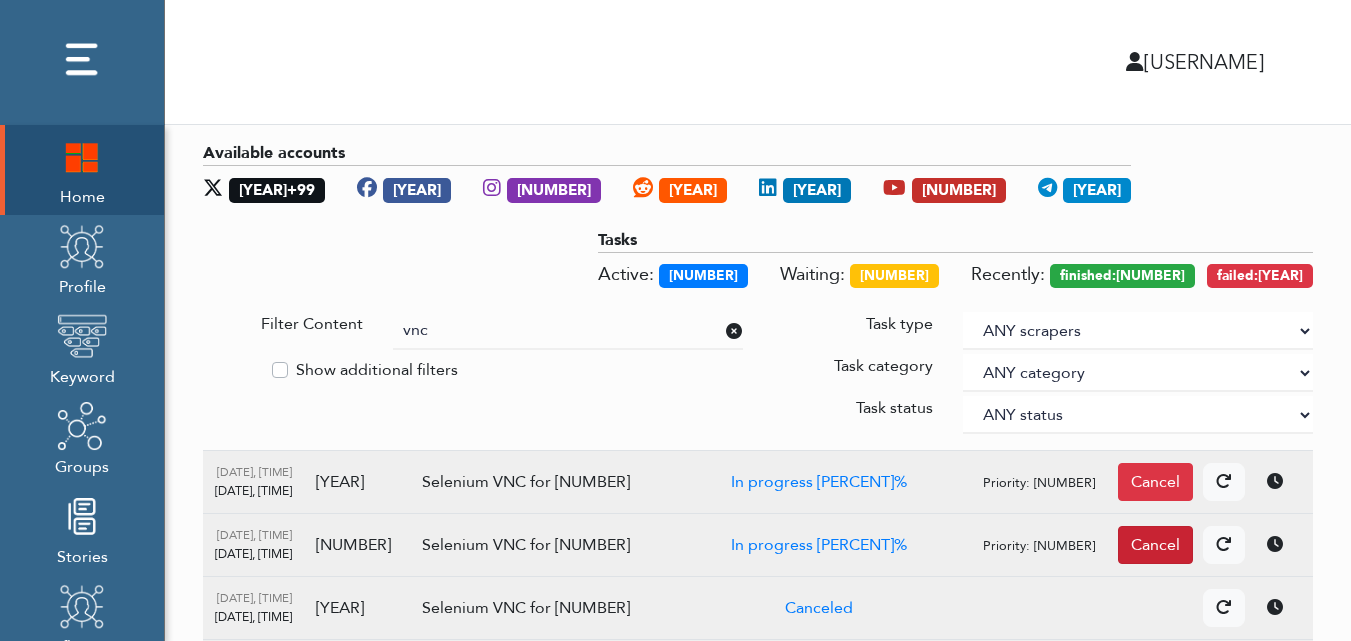 drag, startPoint x: 1168, startPoint y: 547, endPoint x: 1177, endPoint y: 538, distance: 12.727922 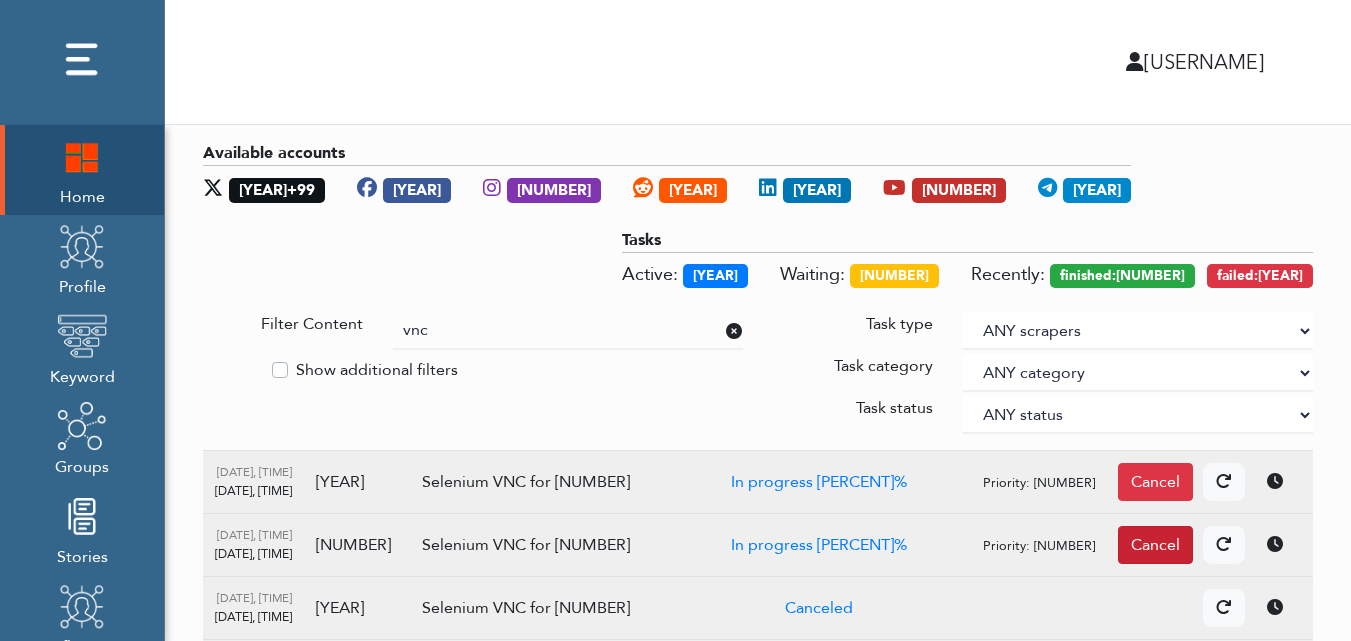 click on "Cancel" at bounding box center (1155, 482) 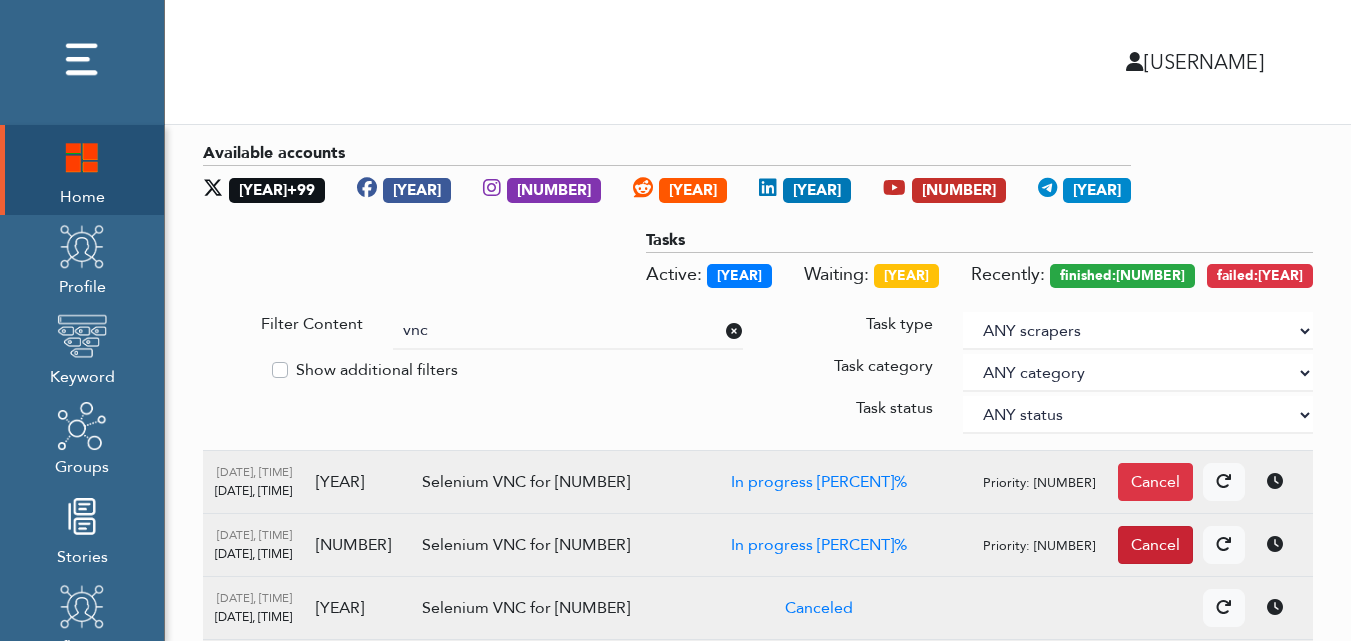 click on "Cancel" at bounding box center (1155, 482) 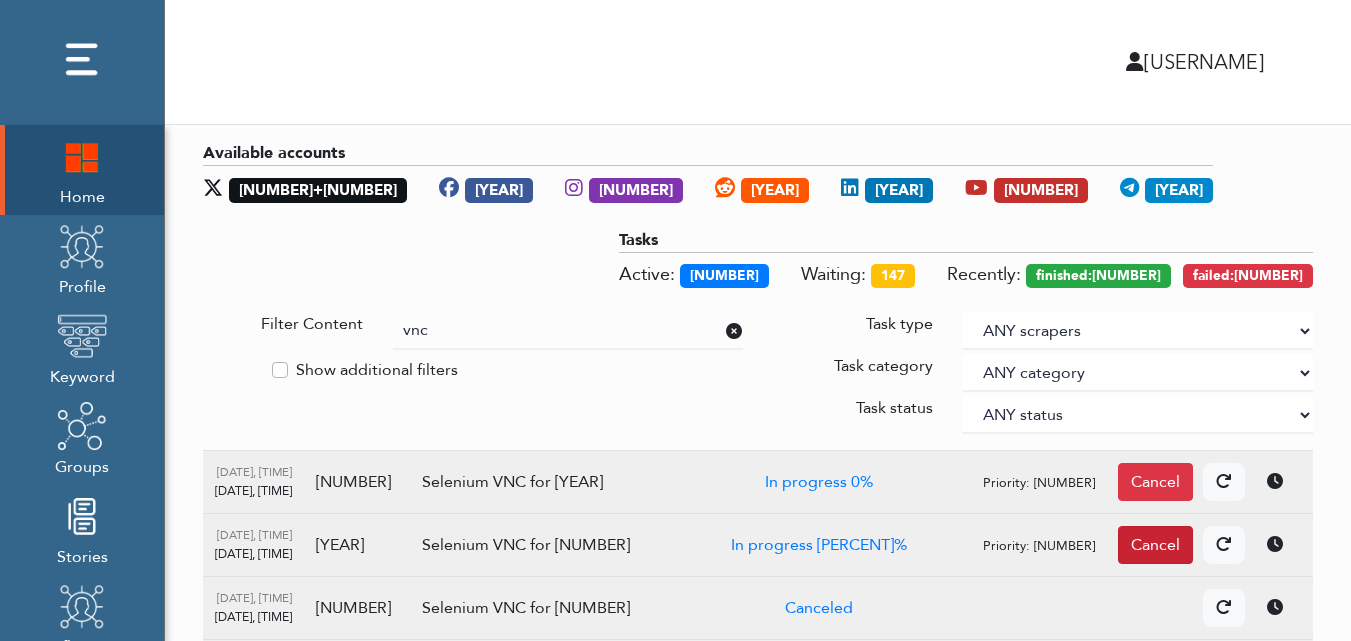 click on "Cancel" at bounding box center [1155, 482] 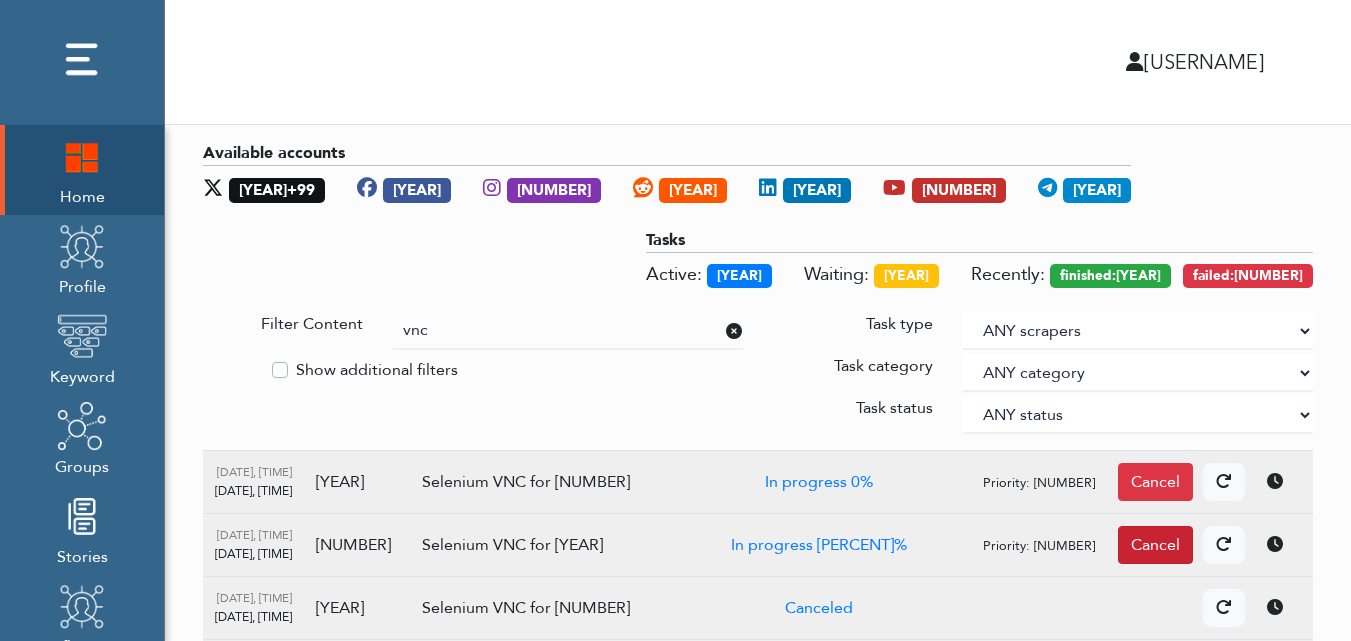 click on "Cancel" at bounding box center [1155, 482] 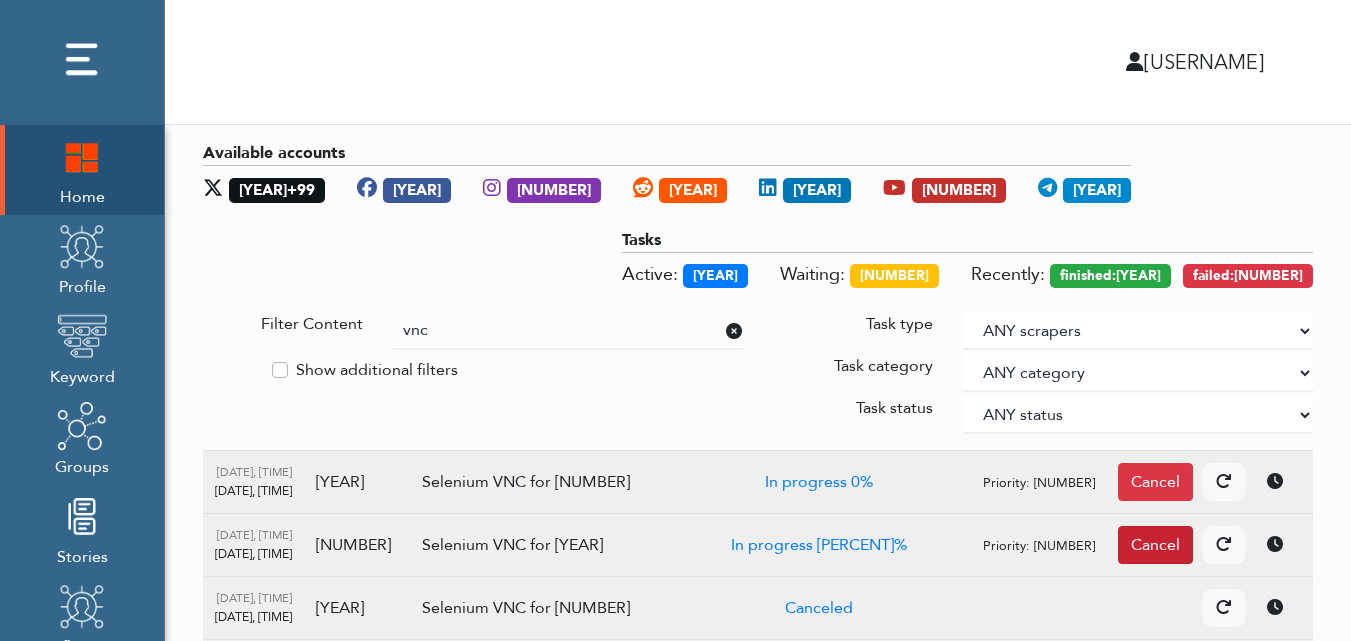 click on "Cancel" at bounding box center (1155, 482) 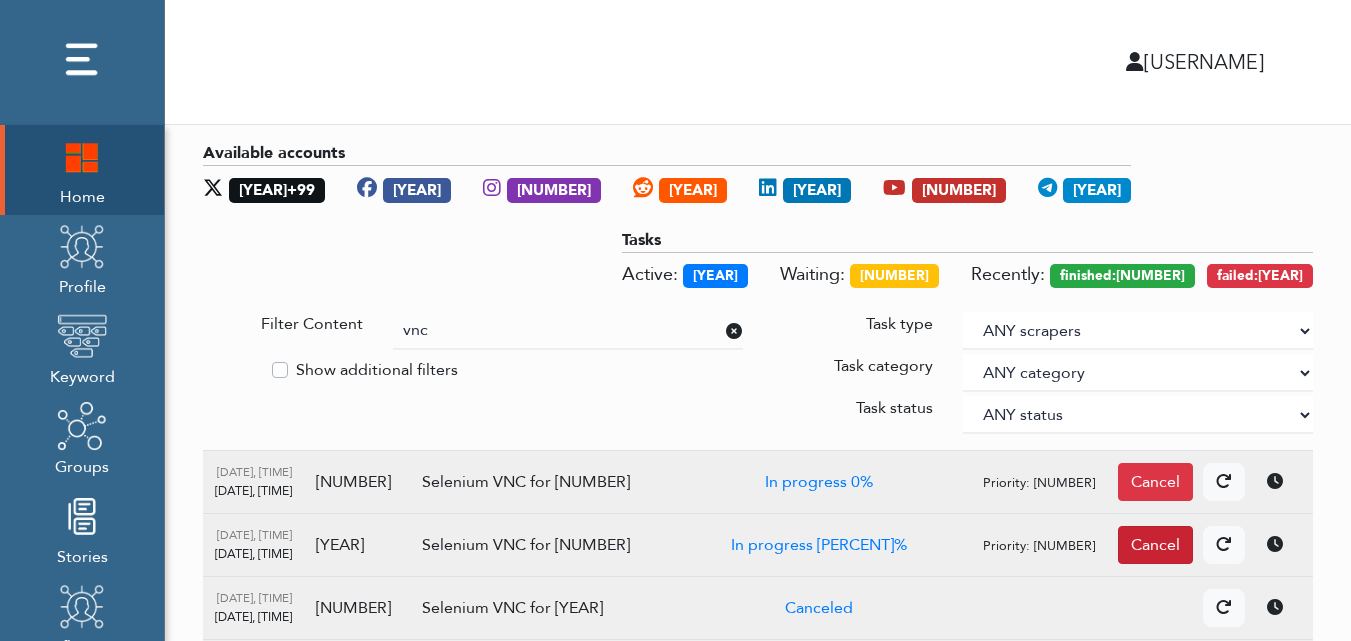 click on "Cancel" at bounding box center [1155, 482] 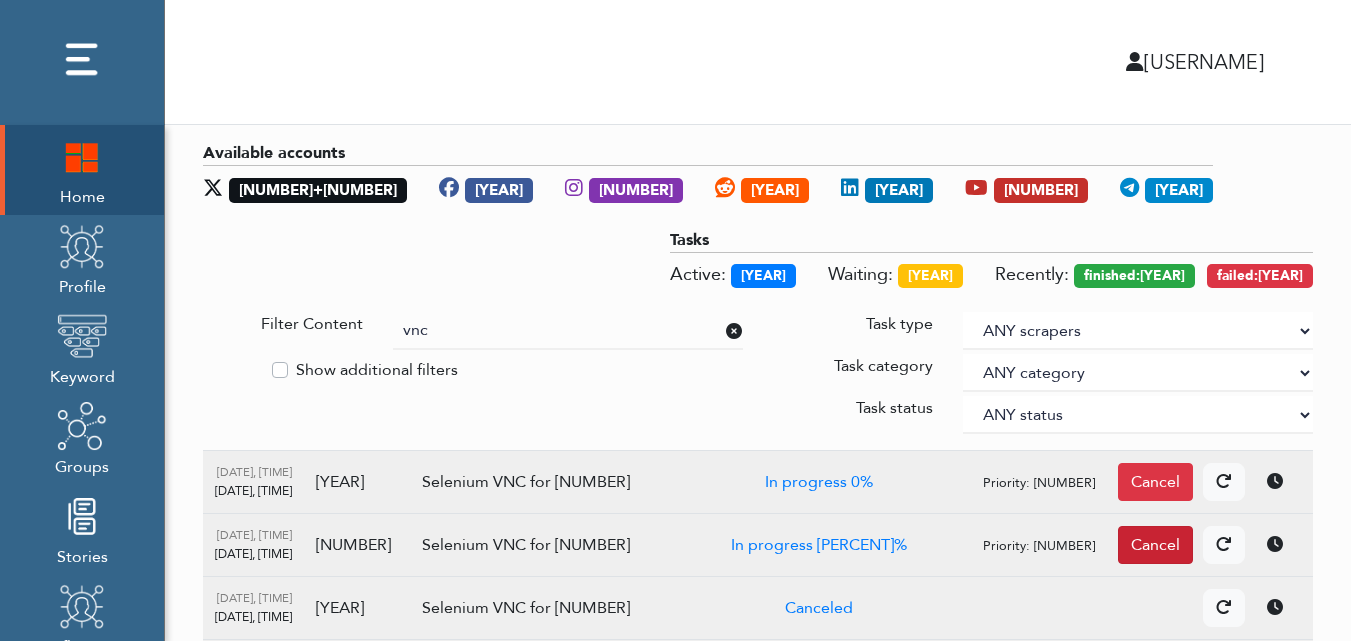 click on "Cancel" at bounding box center [1155, 482] 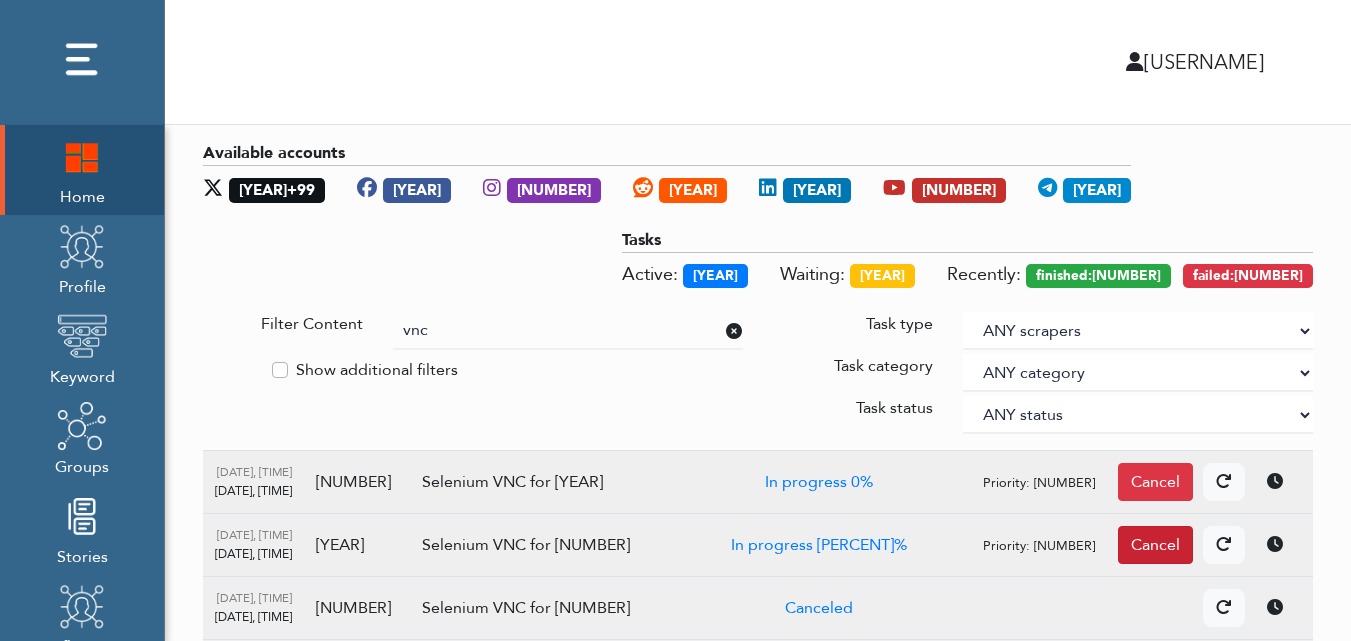 click on "Cancel" at bounding box center (1155, 482) 